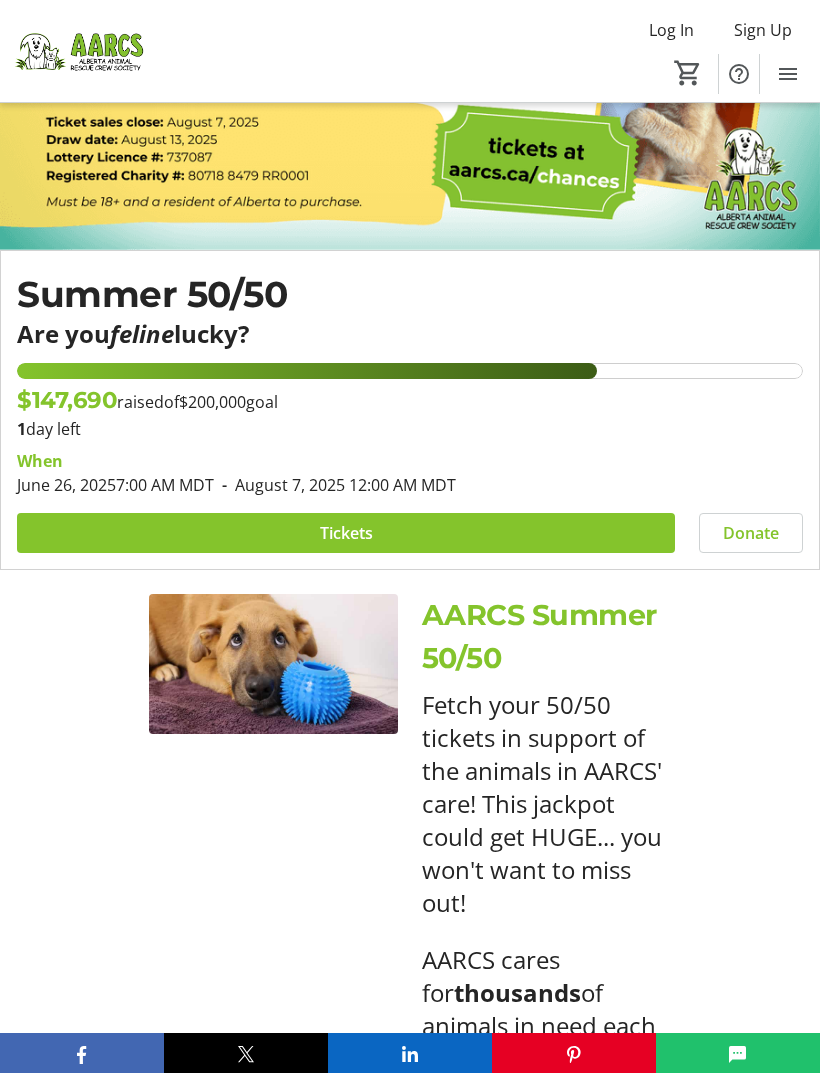 scroll, scrollTop: 467, scrollLeft: 0, axis: vertical 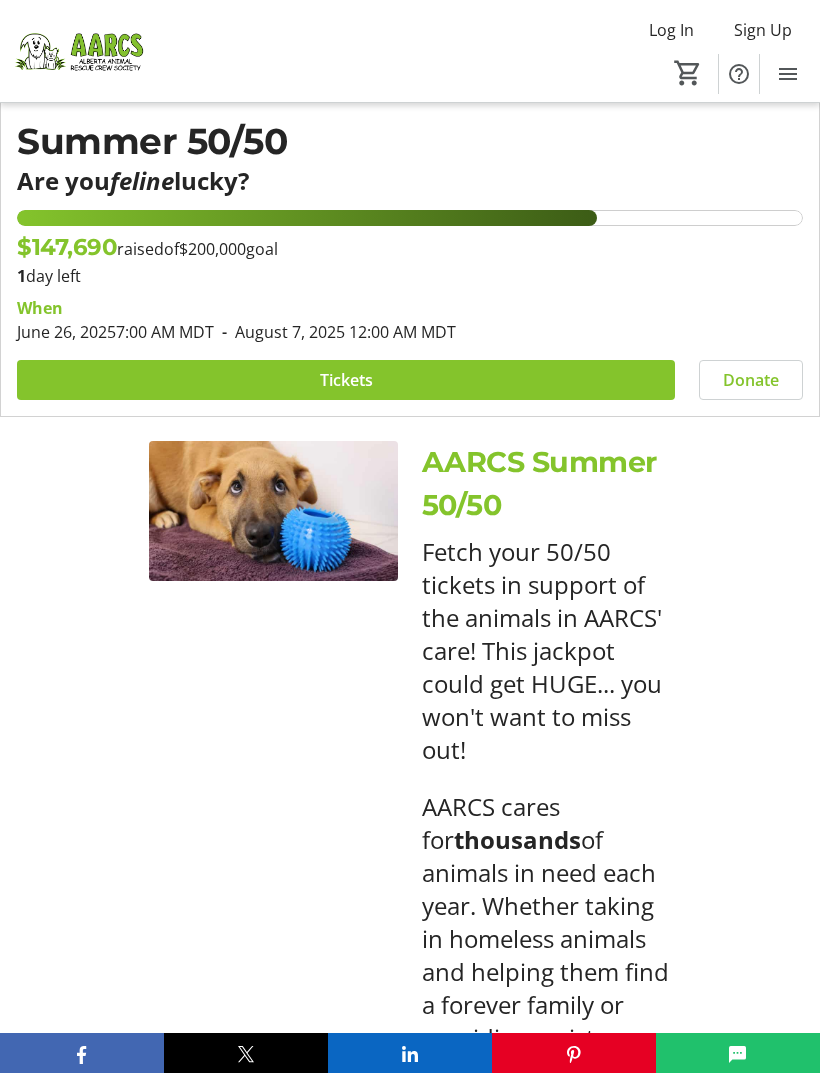 click at bounding box center (346, 380) 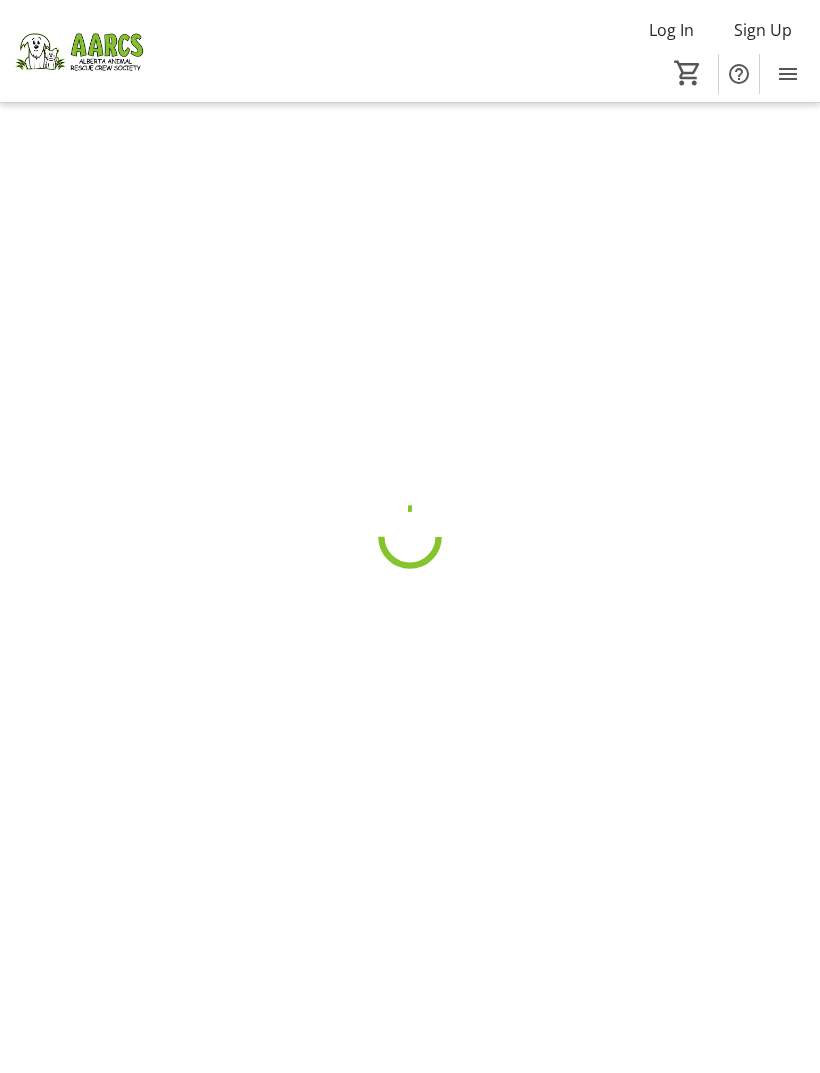 scroll, scrollTop: 0, scrollLeft: 0, axis: both 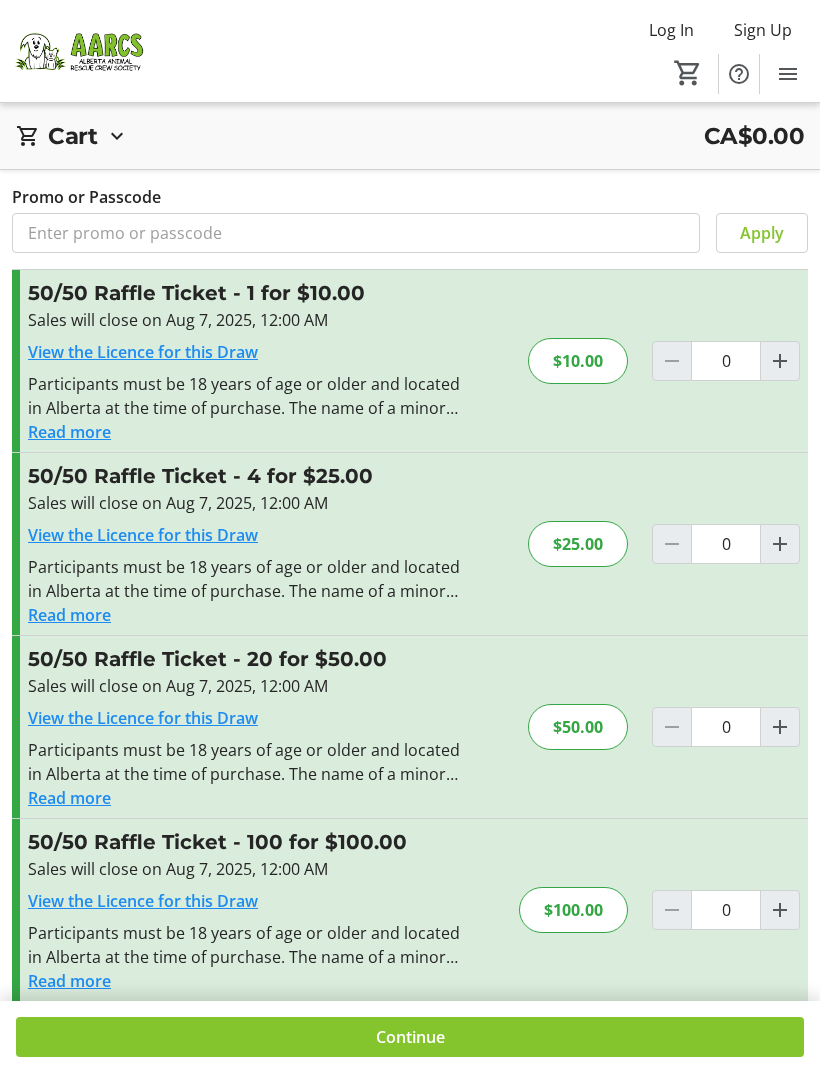 click 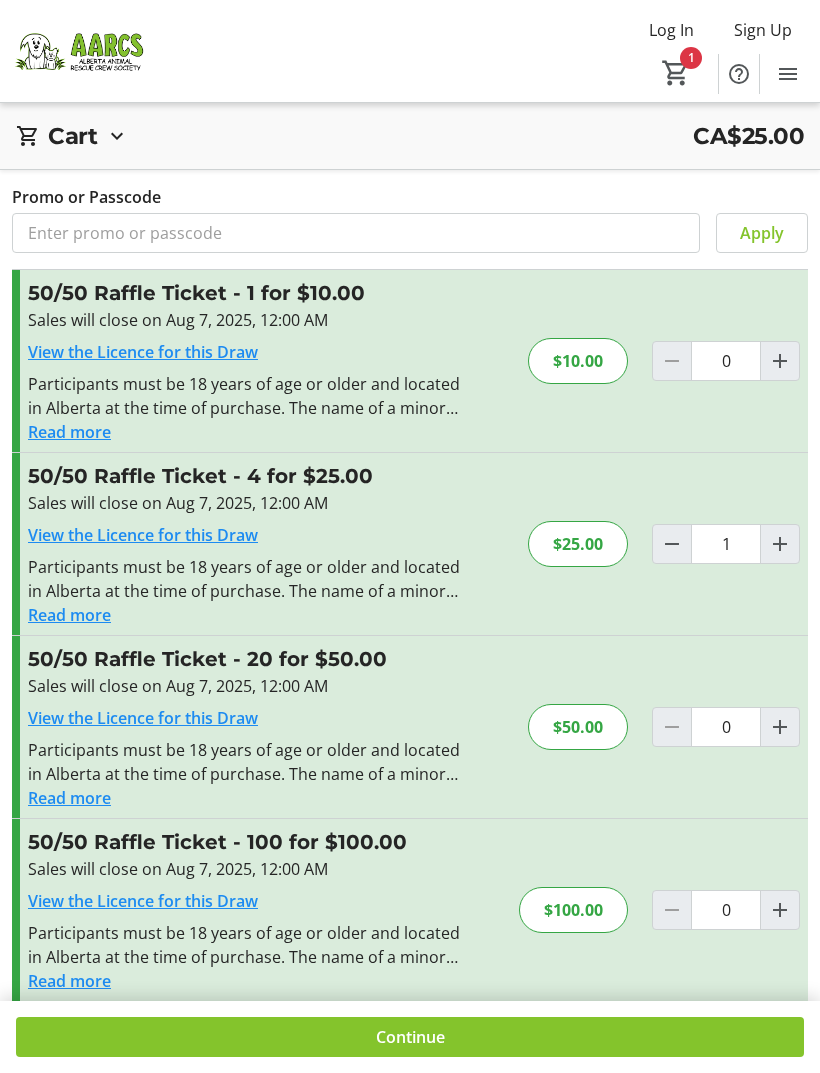 scroll, scrollTop: 72, scrollLeft: 0, axis: vertical 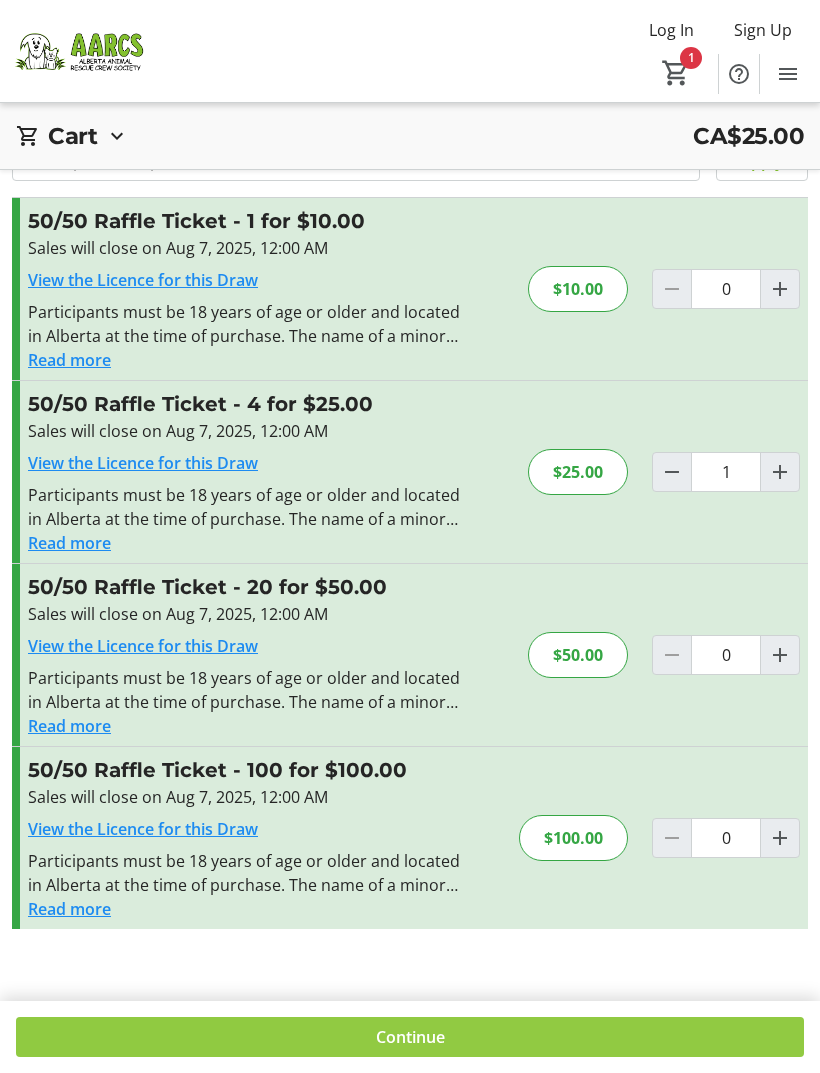 click 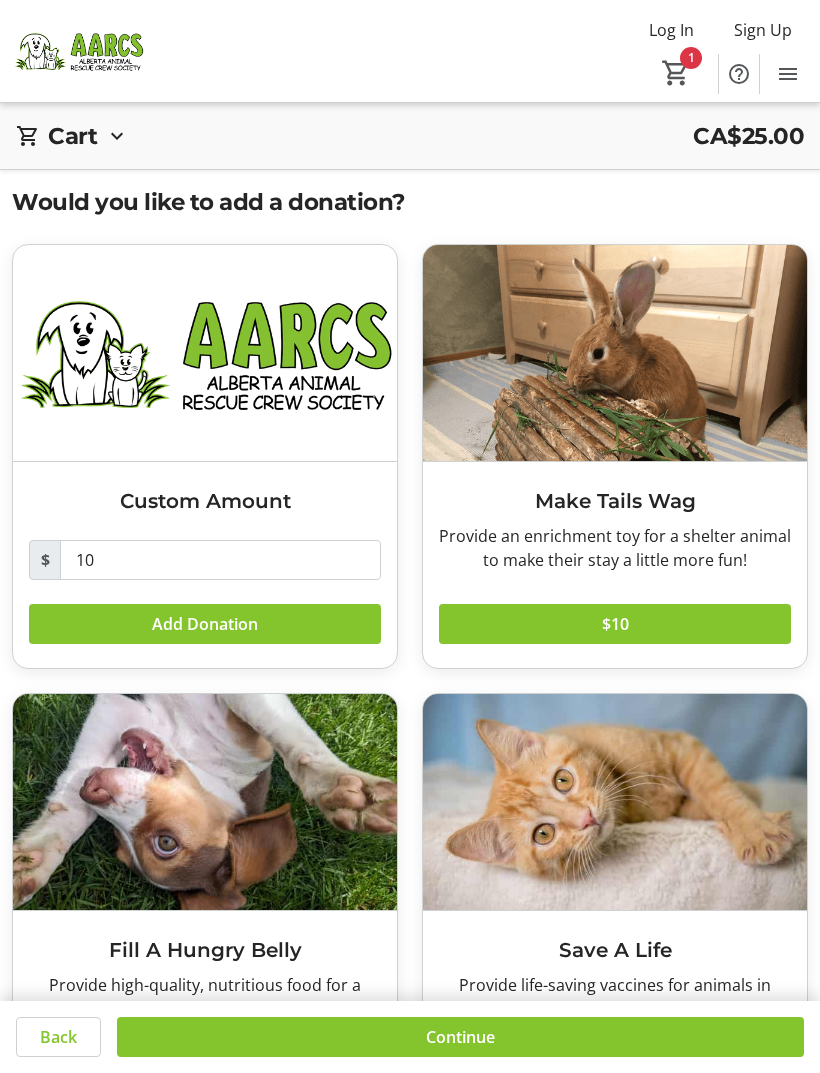 scroll, scrollTop: 92, scrollLeft: 0, axis: vertical 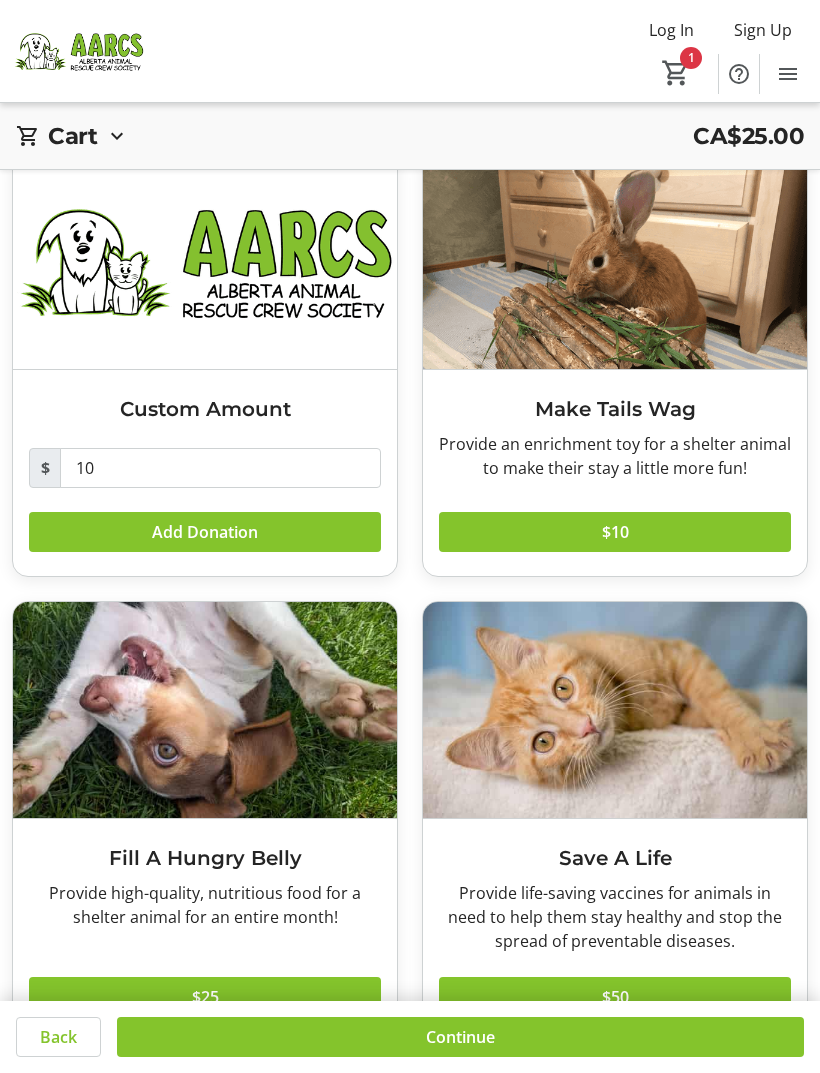 click 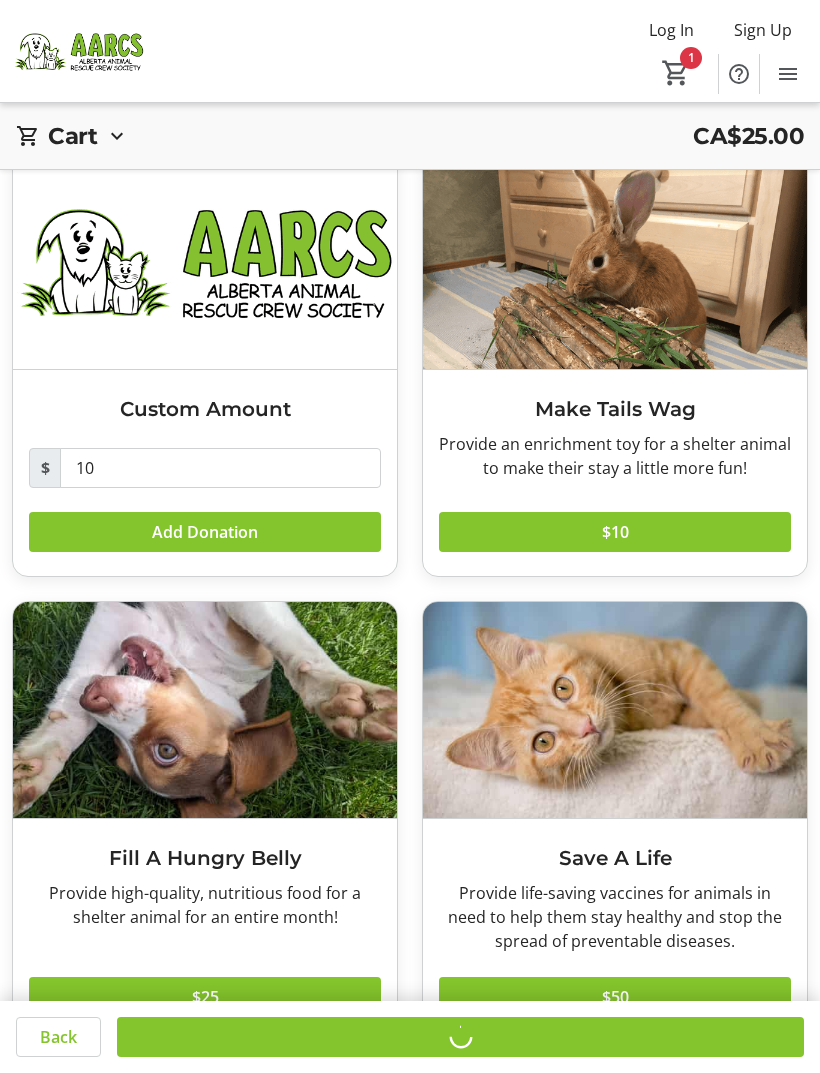 scroll, scrollTop: 0, scrollLeft: 0, axis: both 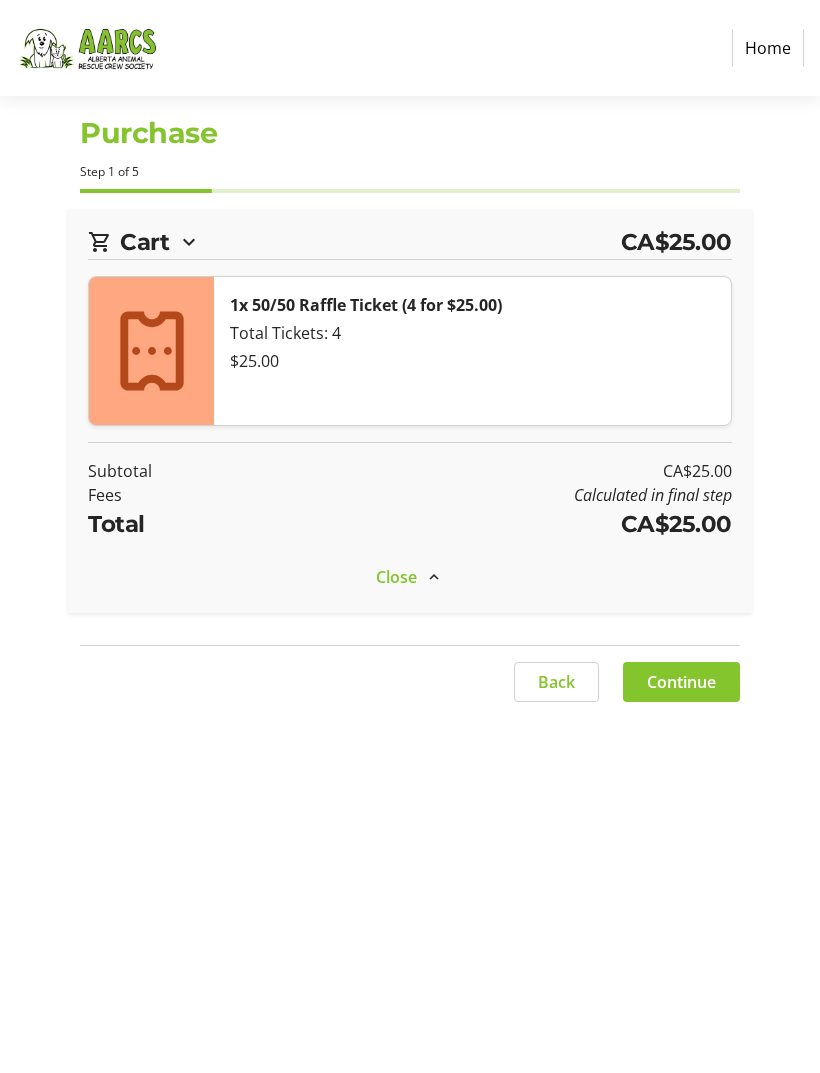select on "CA" 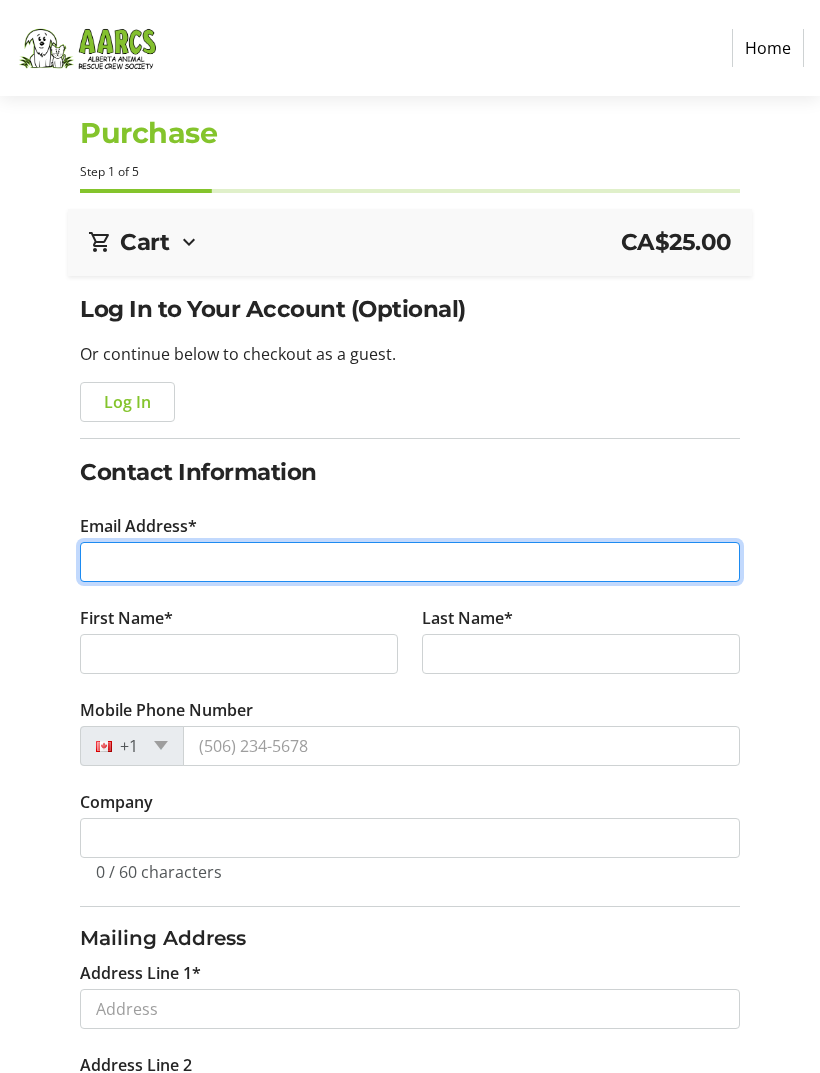 click on "Email Address*" at bounding box center [409, 562] 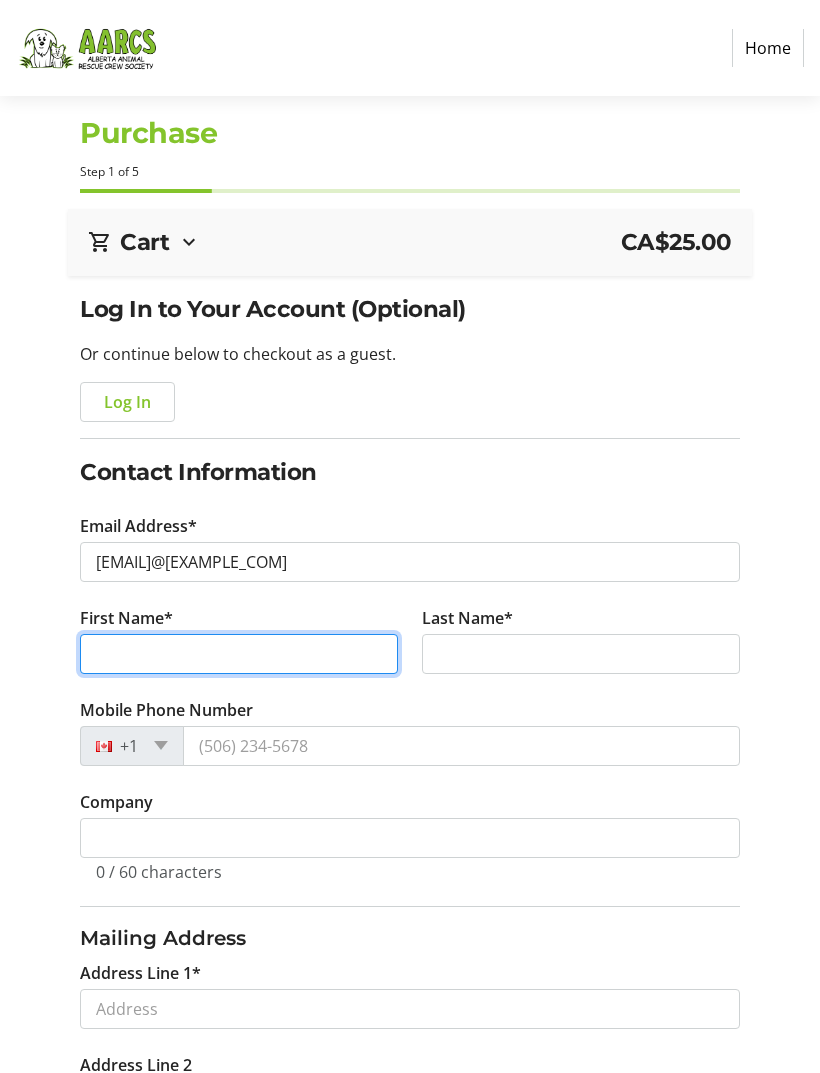 type on "[FIRST]" 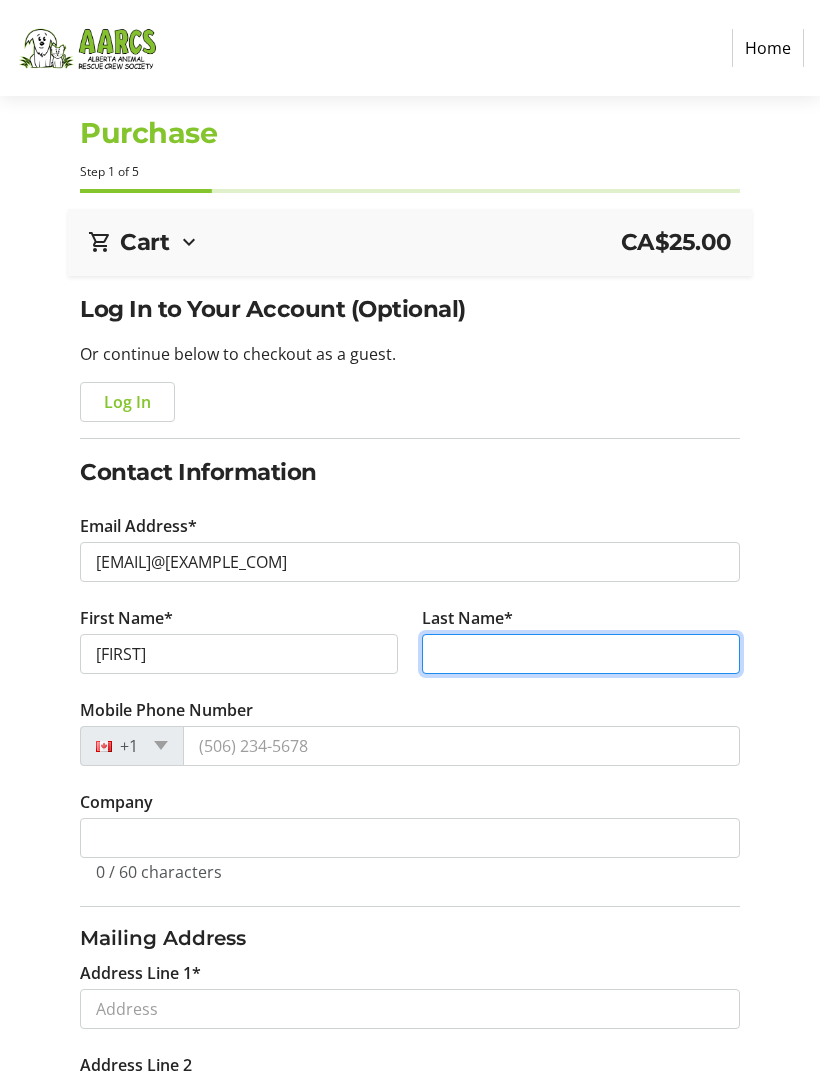 type on "[LAST]" 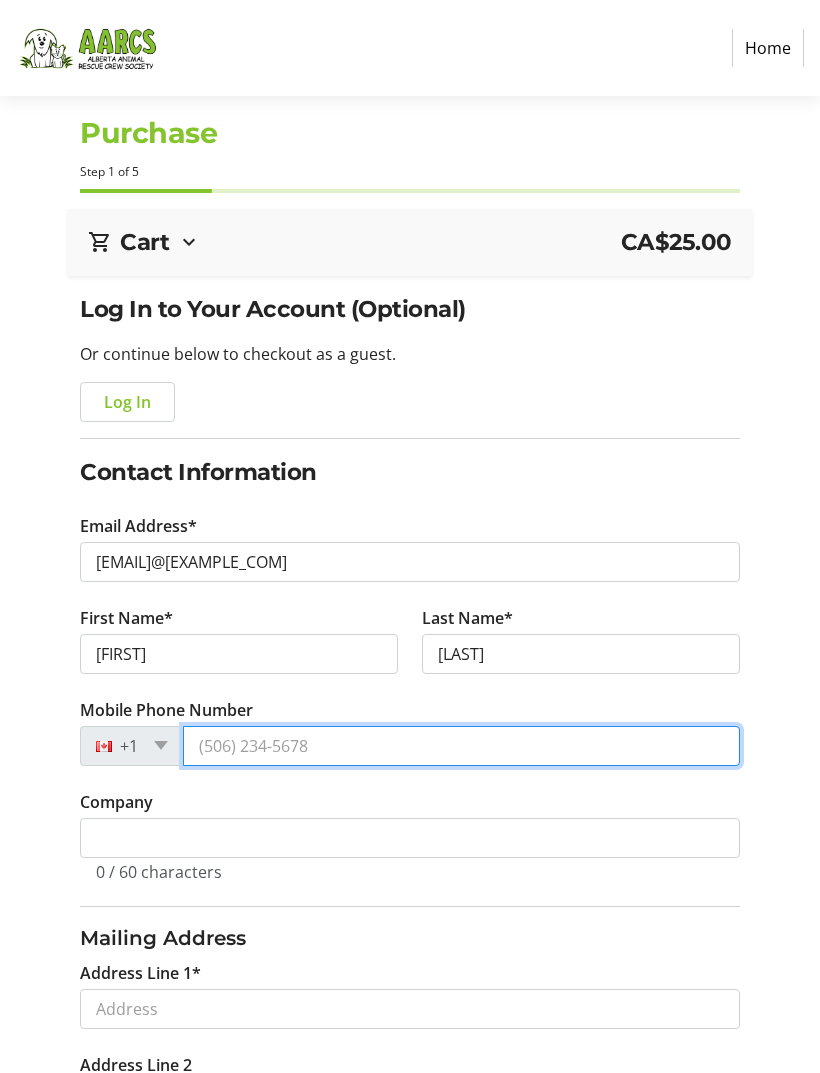 click on "Mobile Phone Number" at bounding box center [461, 746] 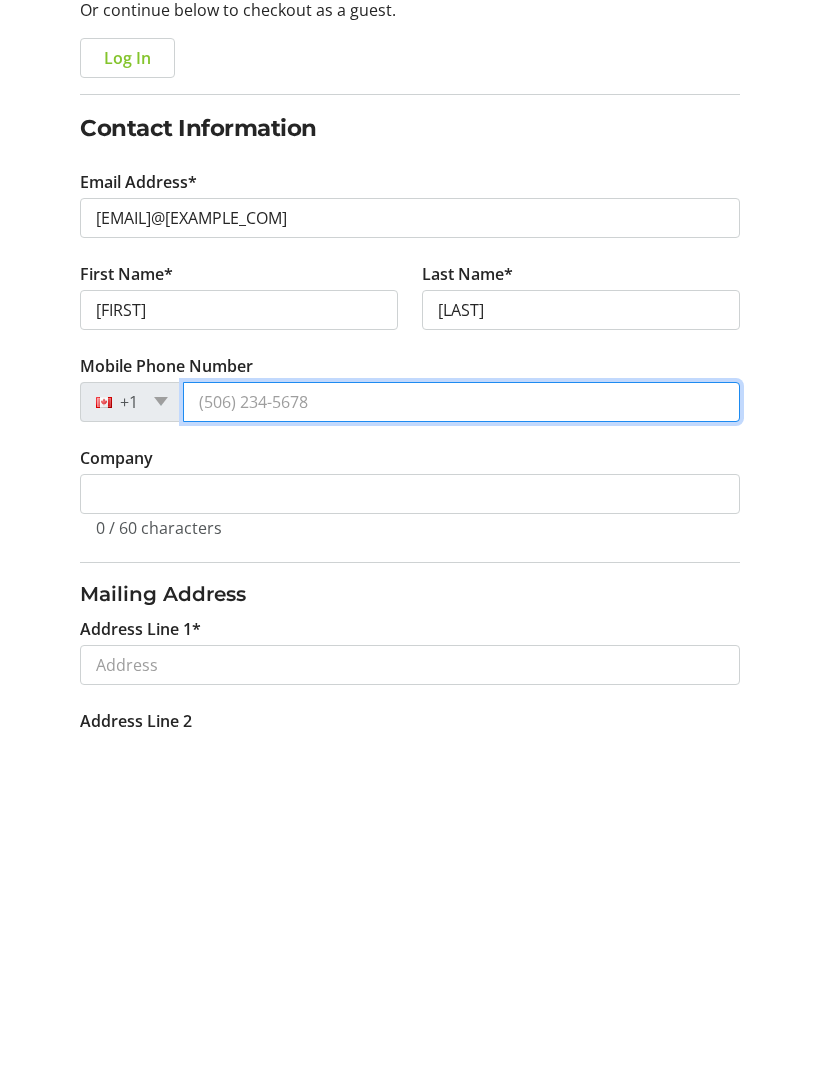 type on "([PHONE]) [PHONE]-[PHONE]" 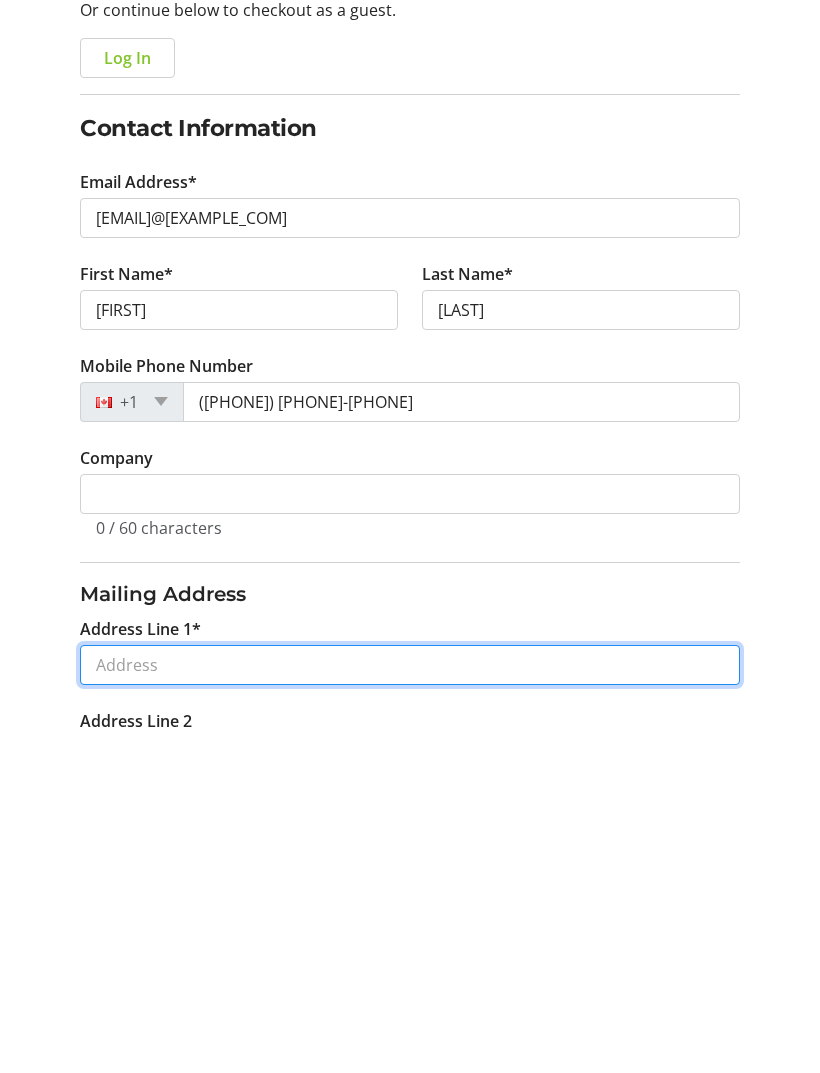 click on "Address Line 1*" at bounding box center (409, 1002) 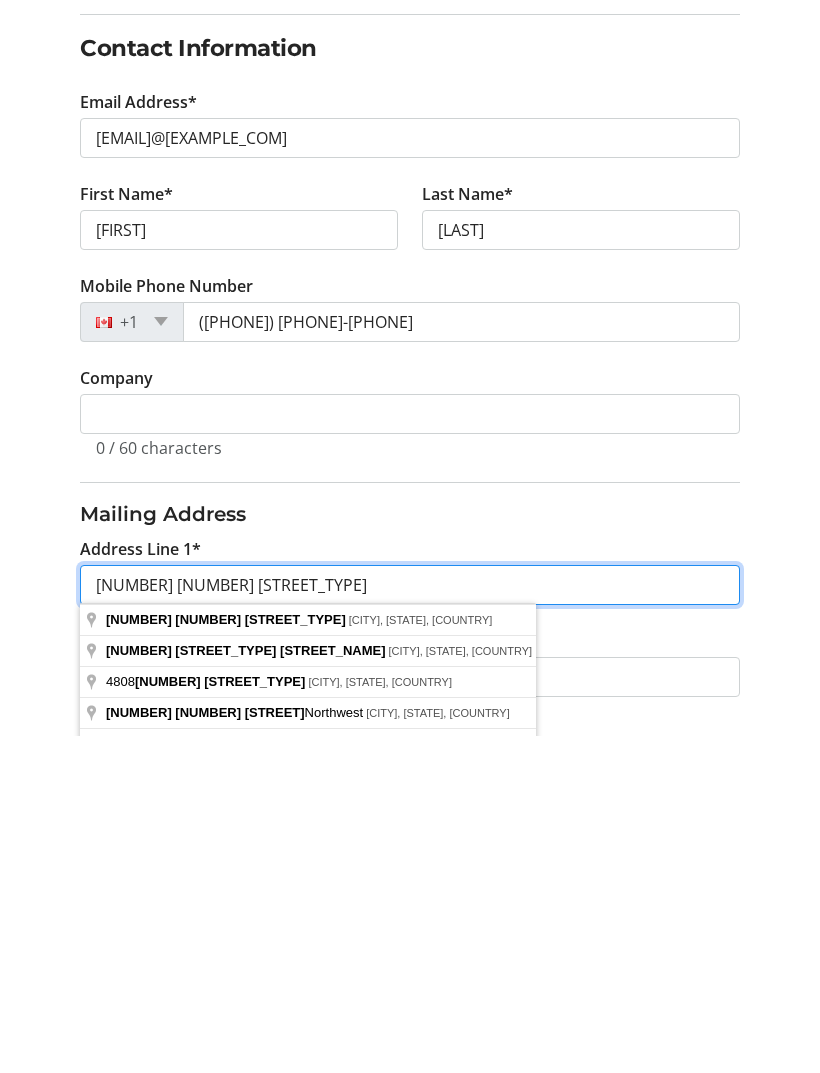 scroll, scrollTop: 91, scrollLeft: 0, axis: vertical 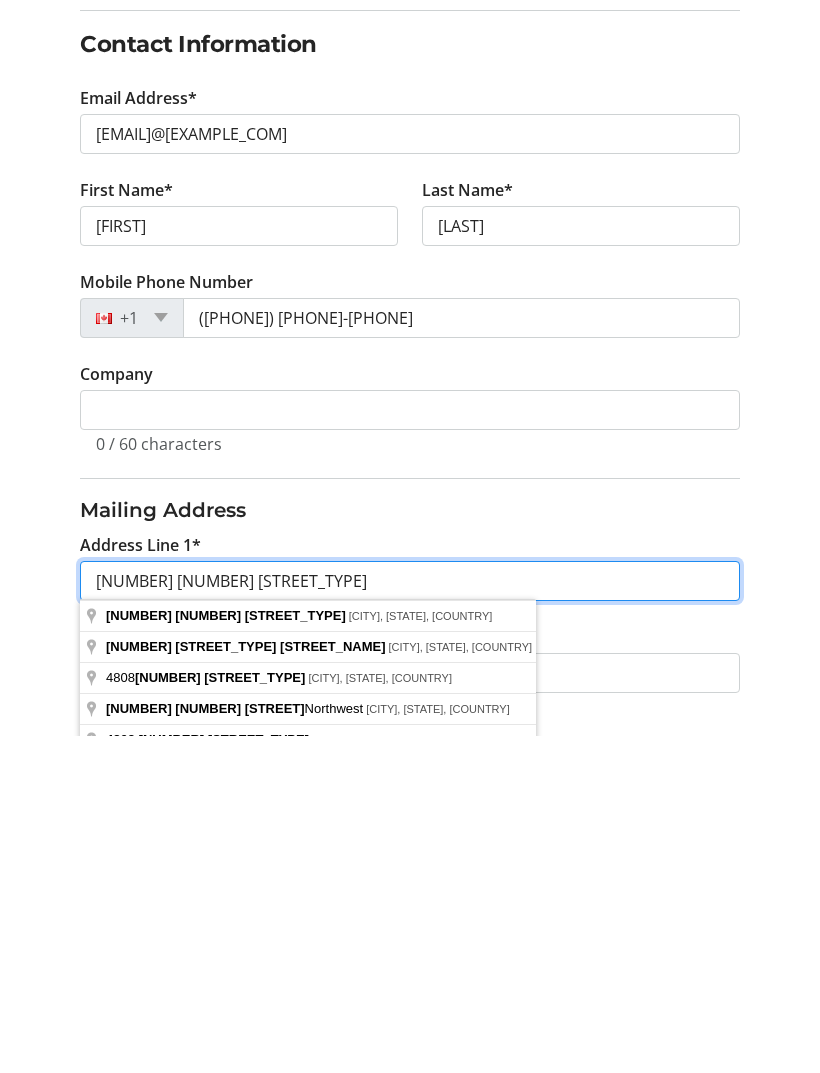 type on "[NUMBER] [NUMBER] [STREET_TYPE]" 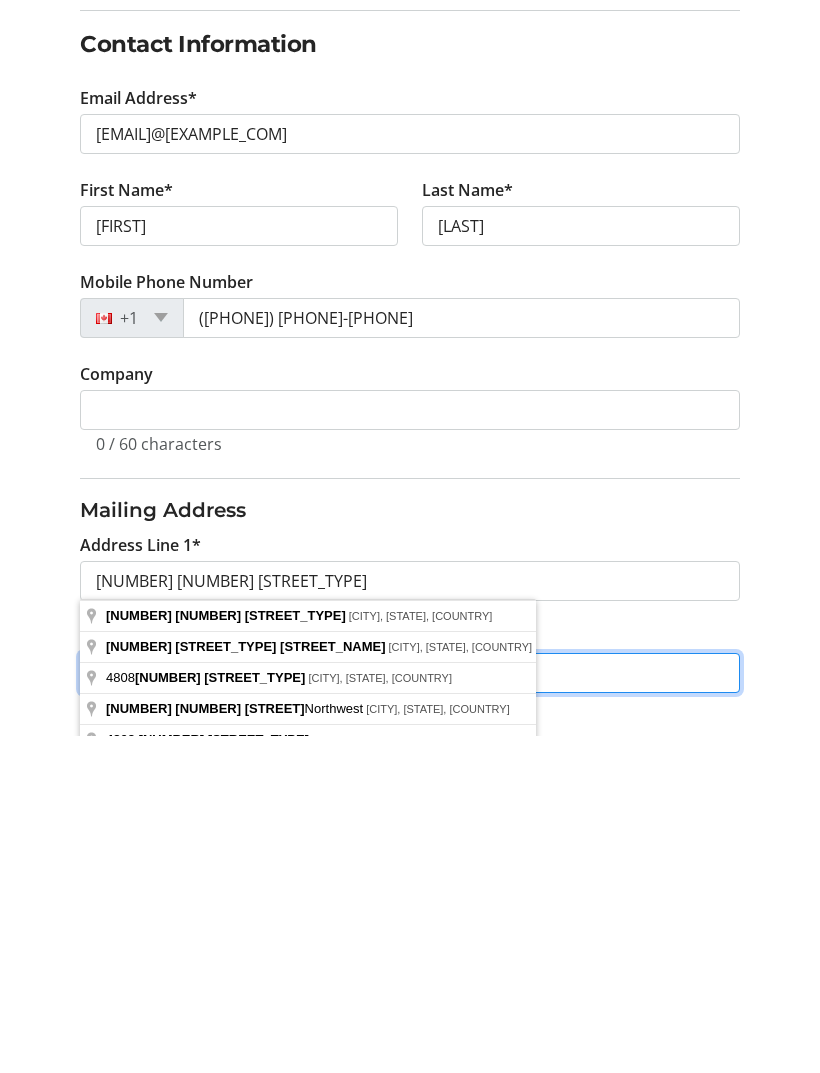 click on "Address Line 2" at bounding box center [409, 1010] 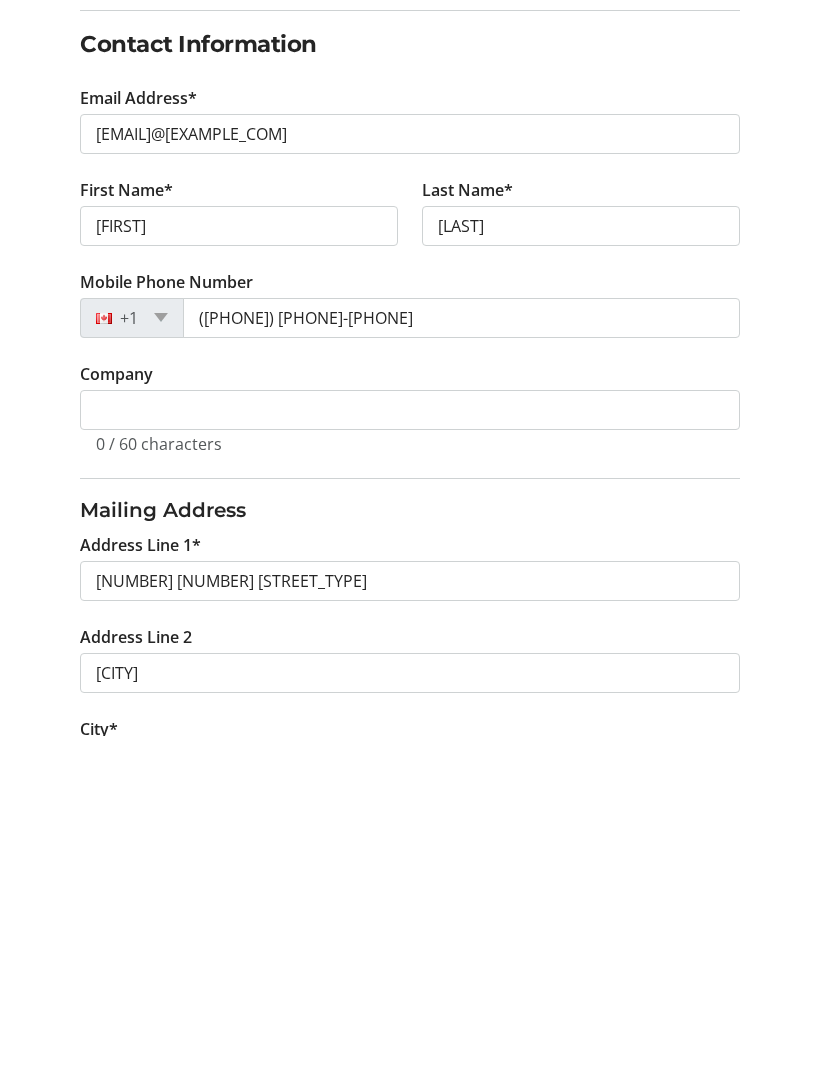 click on "City*" at bounding box center (409, 1102) 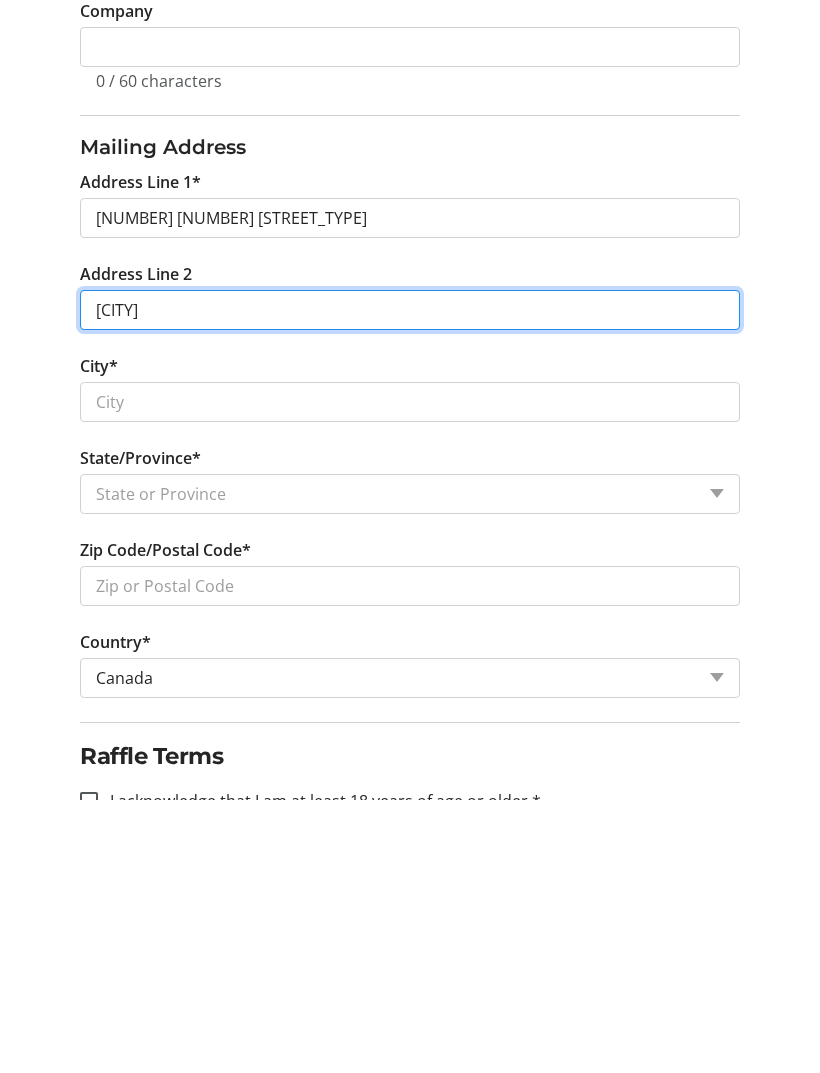 click on "[CITY]" at bounding box center (409, 583) 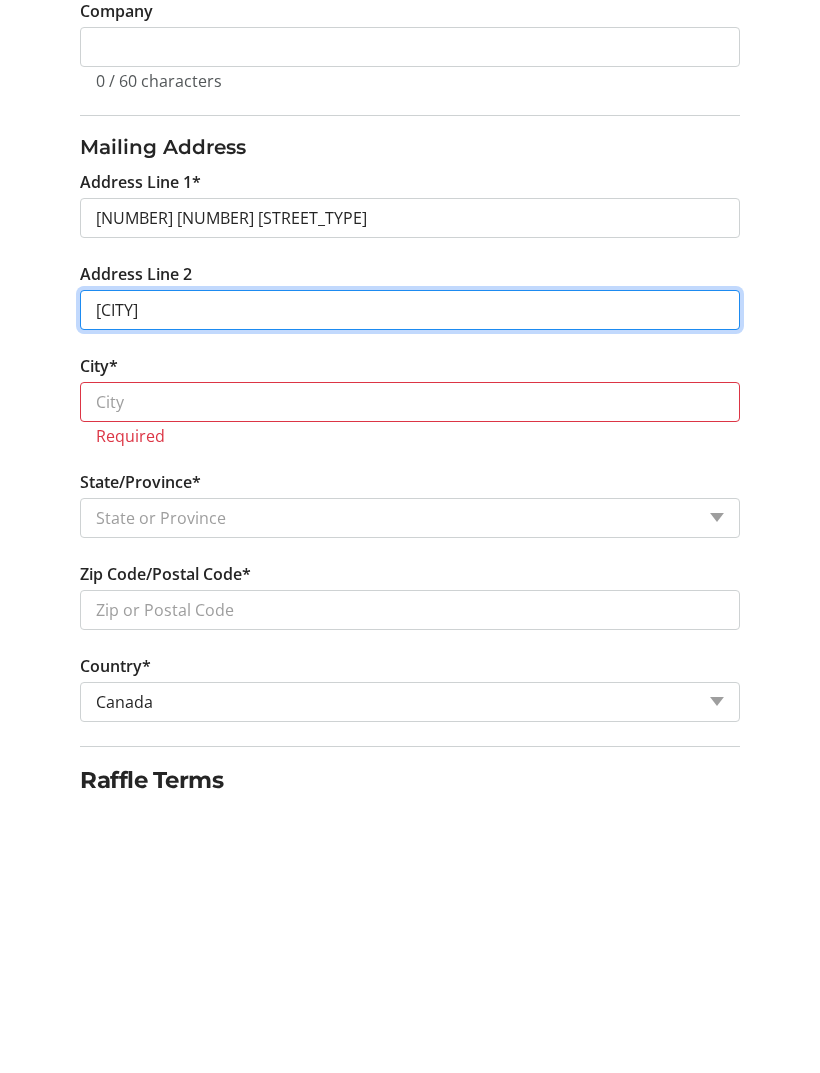 type on "B" 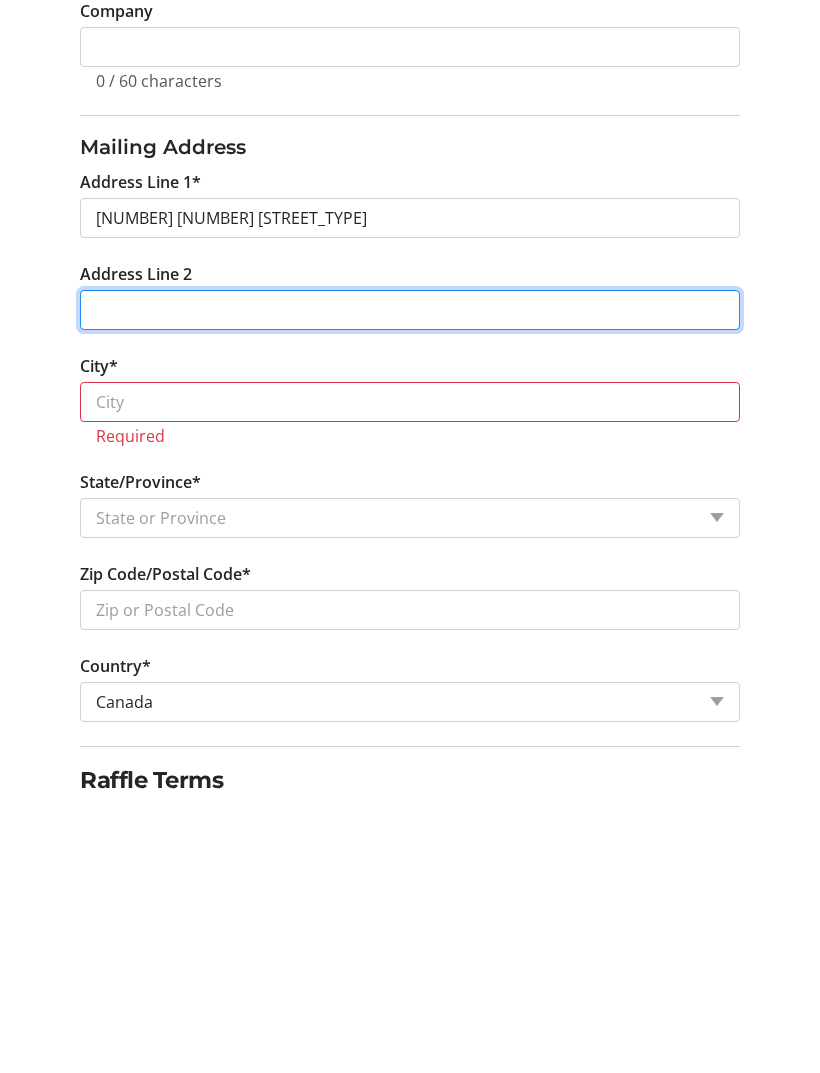type 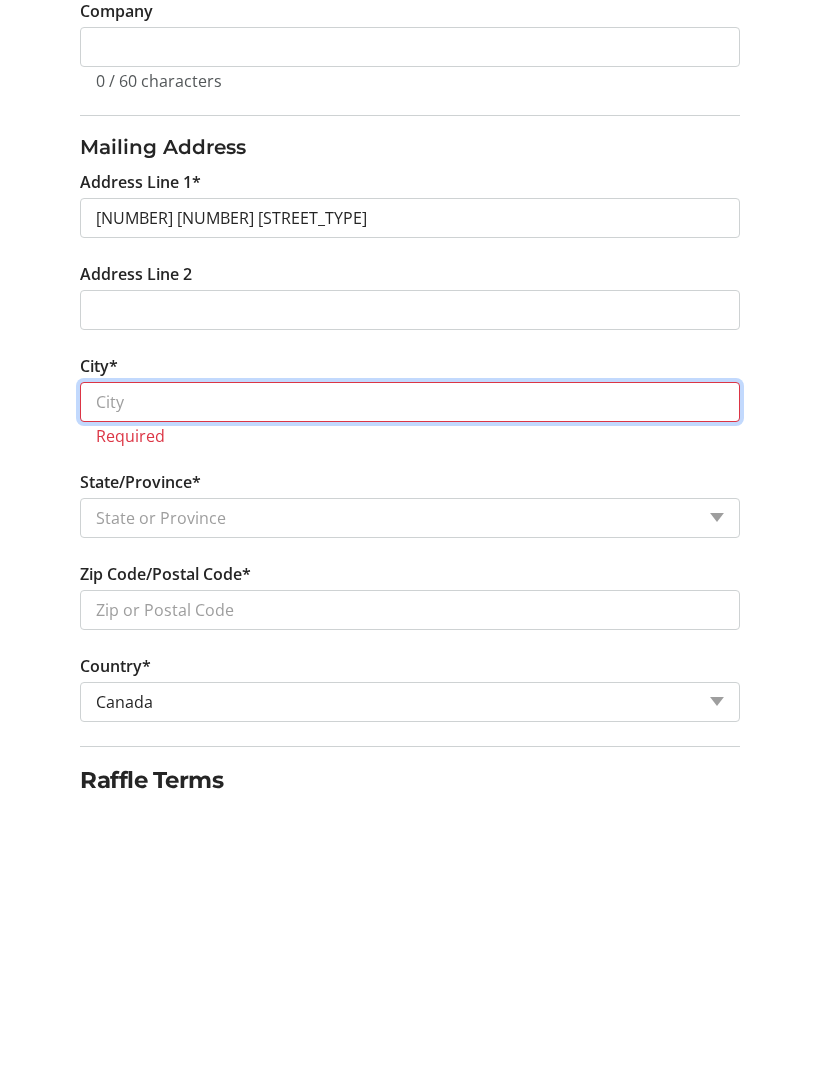click on "City*" at bounding box center (409, 675) 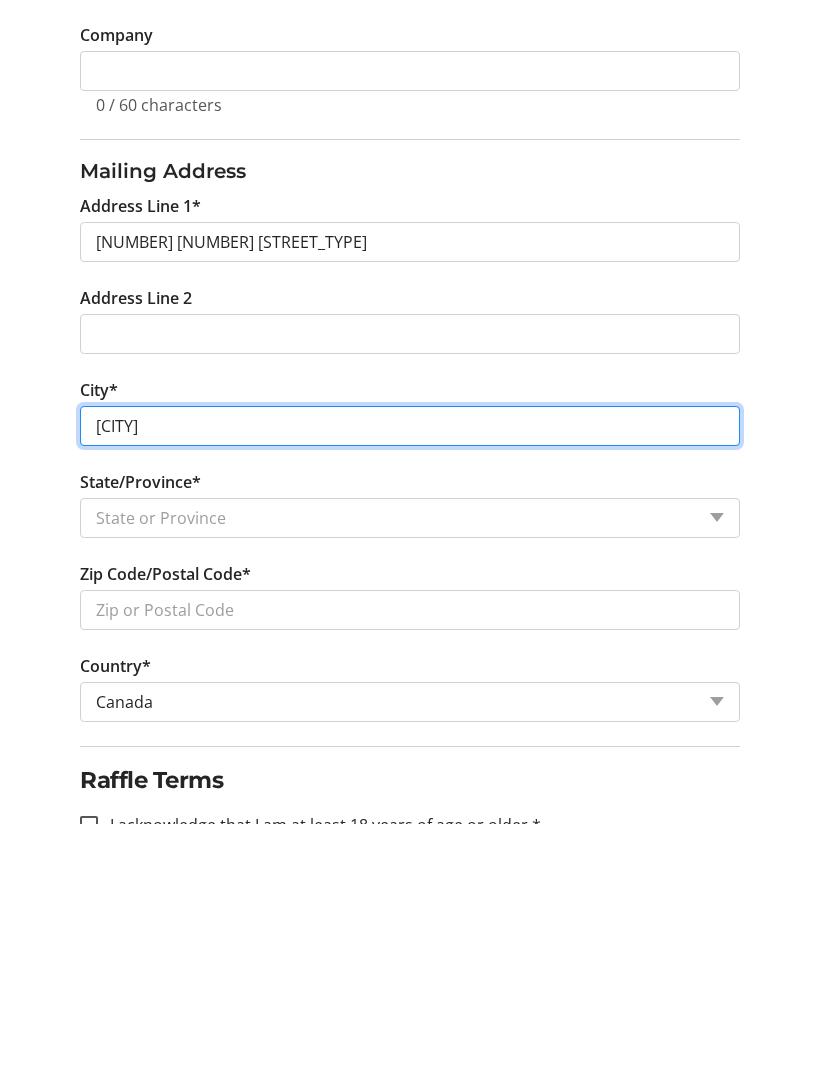 type on "[CITY]" 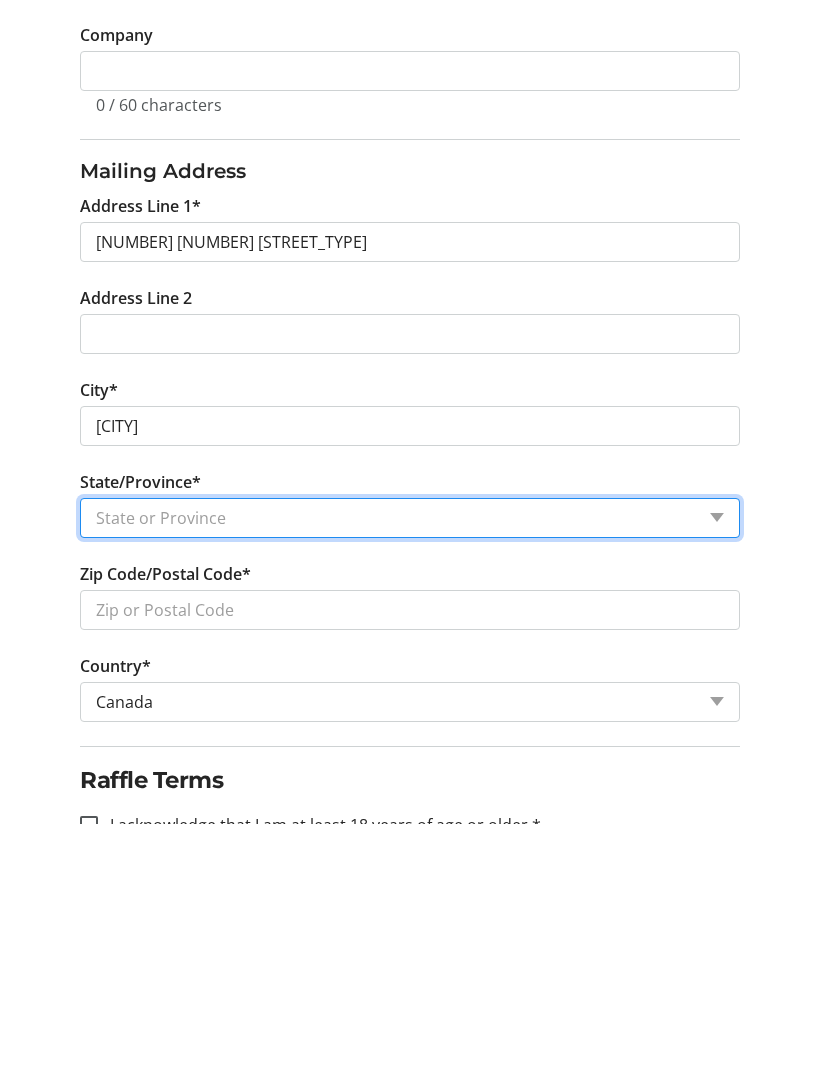 click on "State or Province  State or Province   Alberta   British Columbia   Manitoba   New Brunswick   Newfoundland and Labrador   Nova Scotia   Ontario   Prince Edward Island   Quebec   Saskatchewan   Northwest Territories   Nunavut   Yukon" at bounding box center [409, 767] 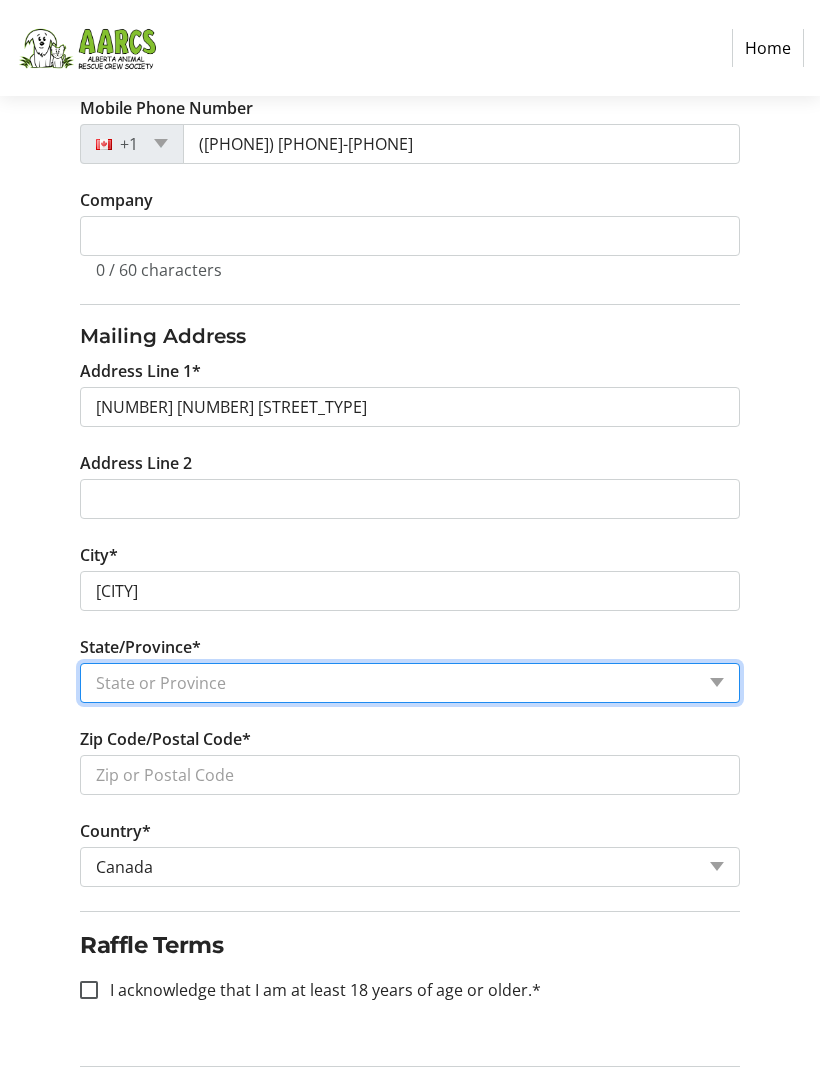 select on "AB" 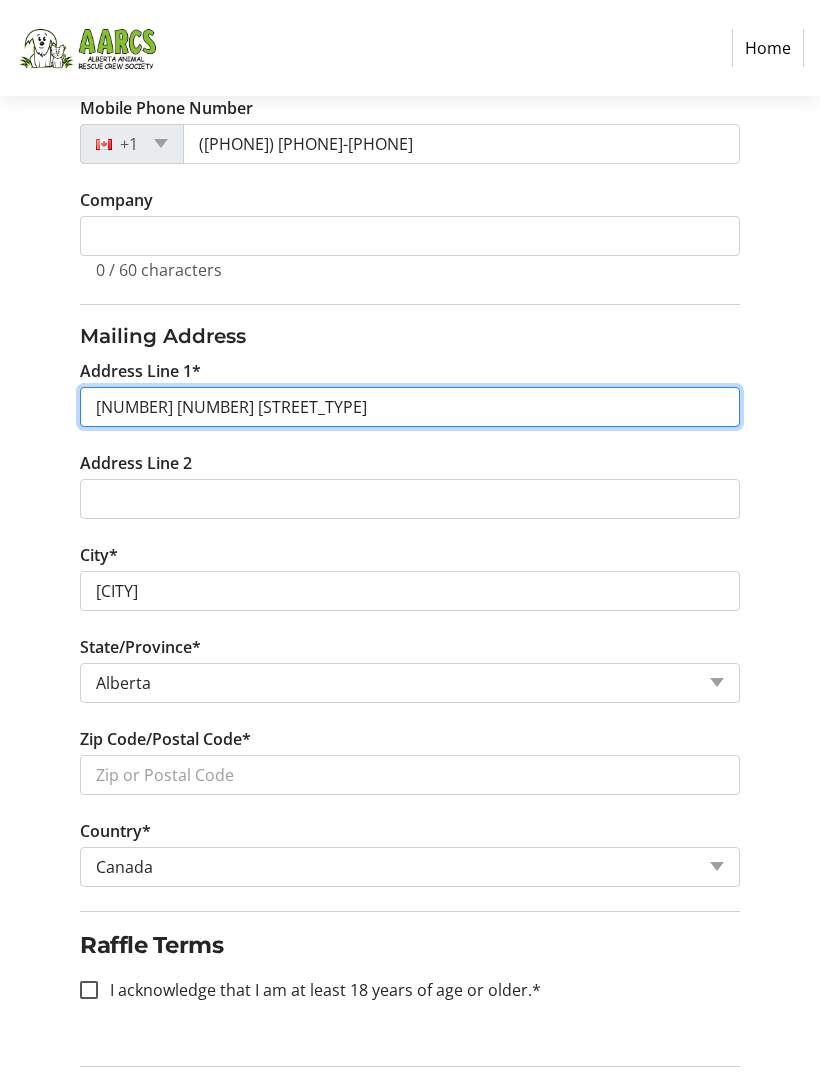 click on "[NUMBER] [NUMBER] [STREET_TYPE]" at bounding box center (409, 407) 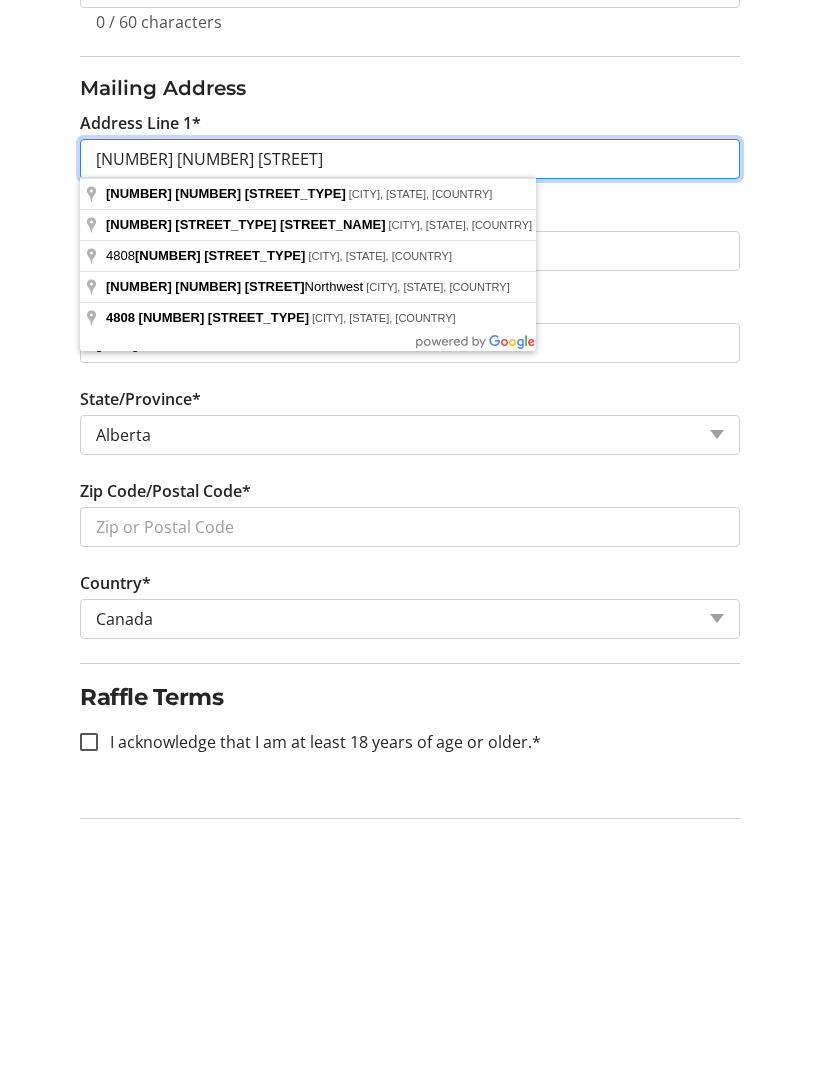 type on "[NUMBER] [NUMBER] [STREET]" 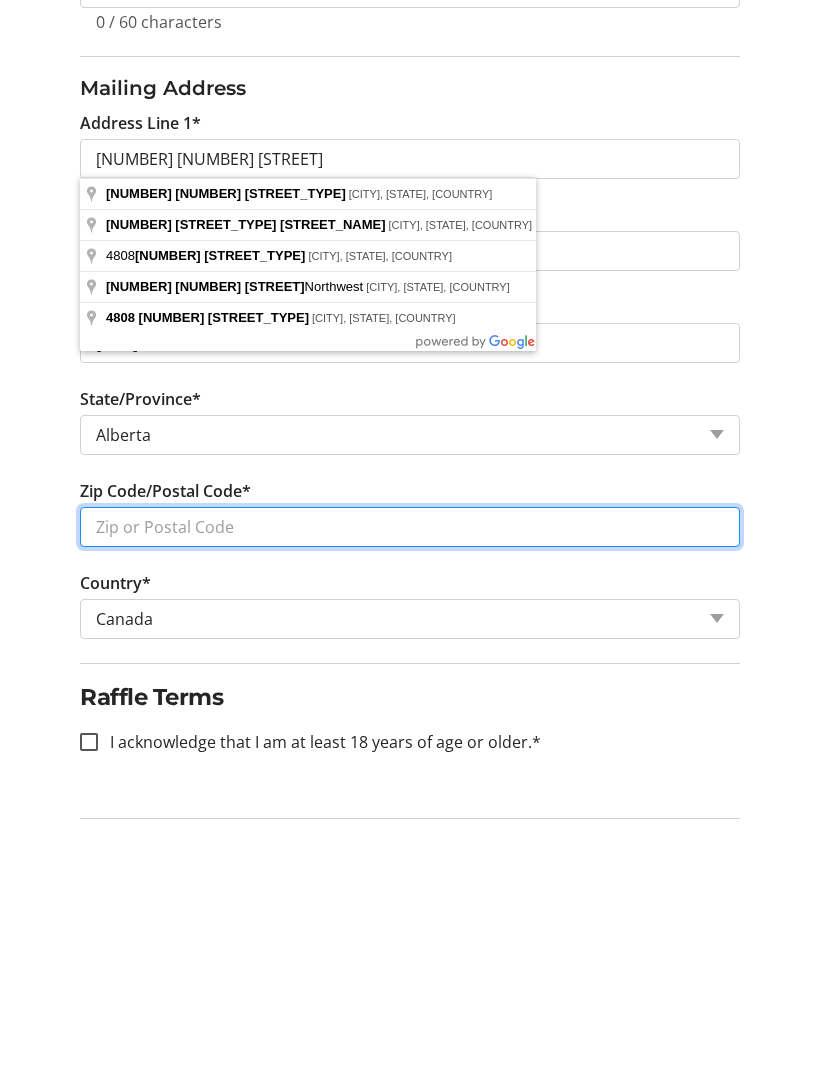 click on "Zip Code/Postal Code*" at bounding box center [409, 775] 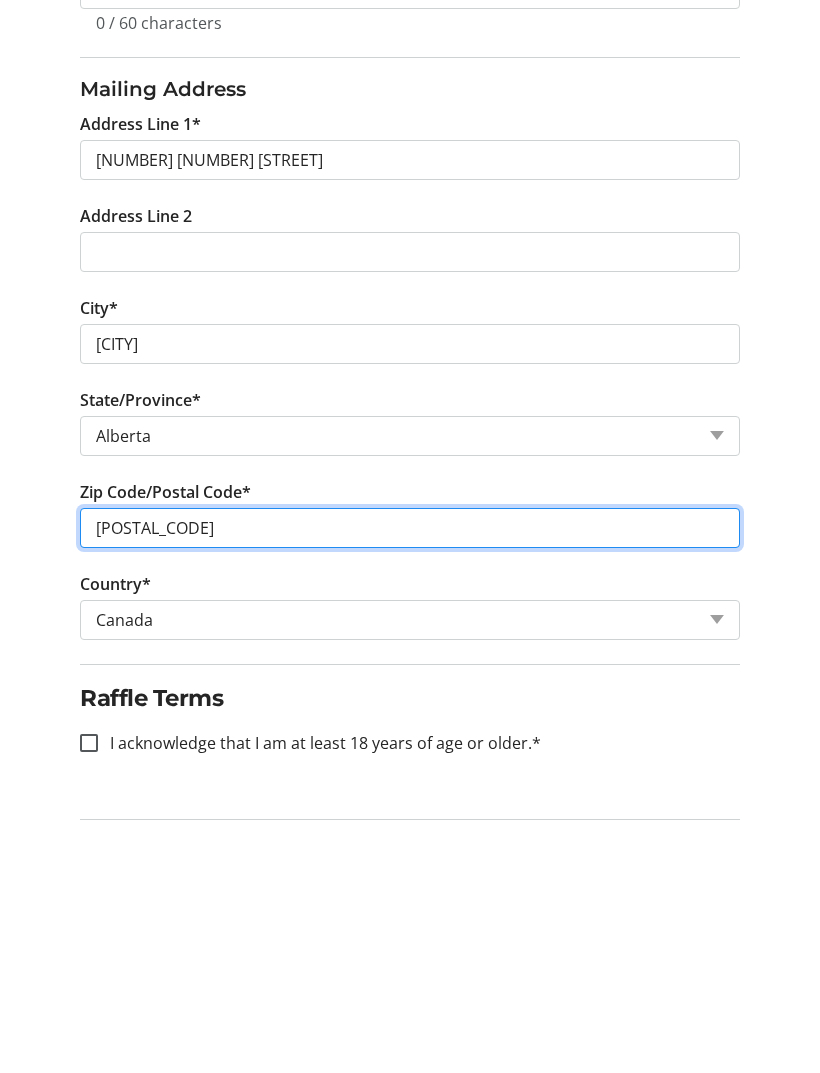 type on "[POSTAL_CODE]" 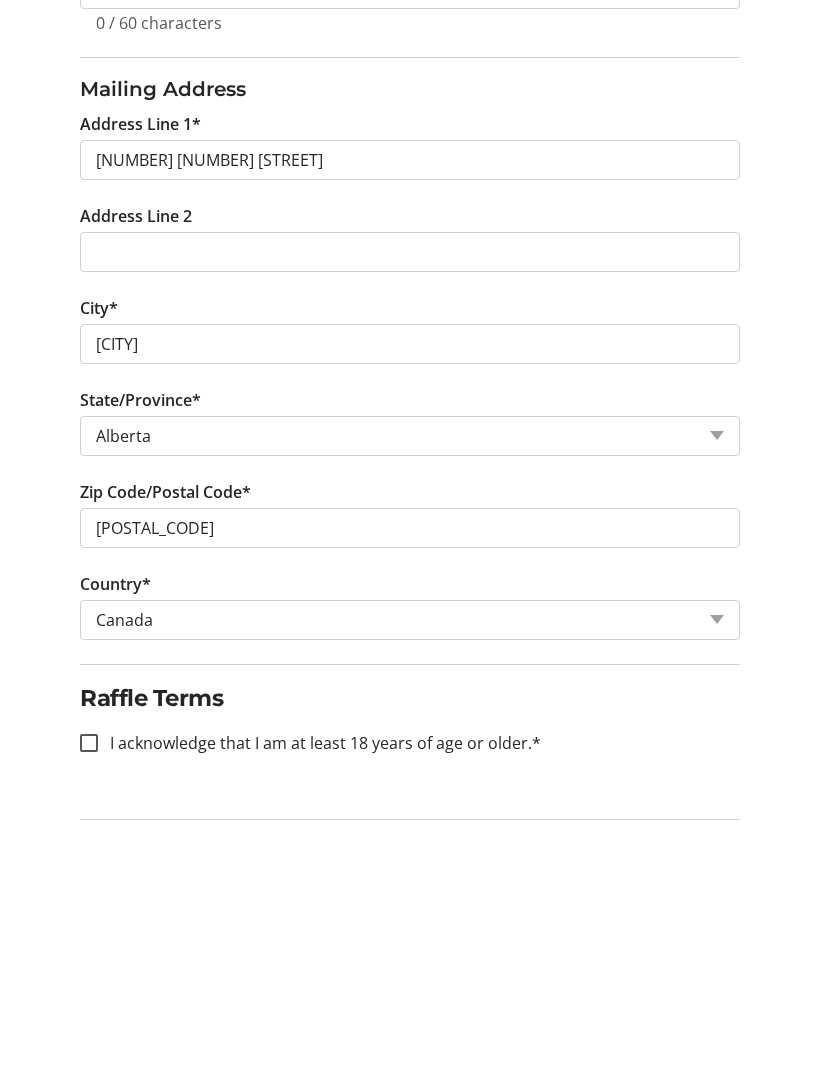 click on "I acknowledge that I am at least 18 years of age or older.*" at bounding box center [319, 990] 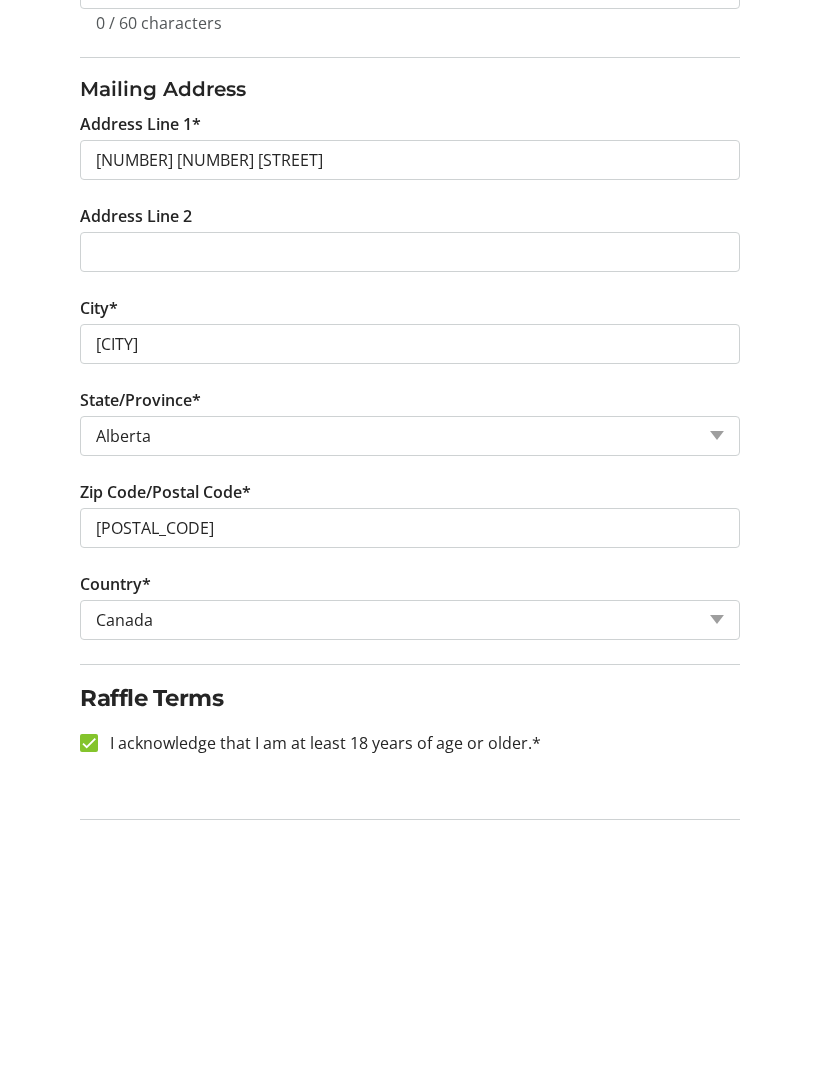 checkbox on "true" 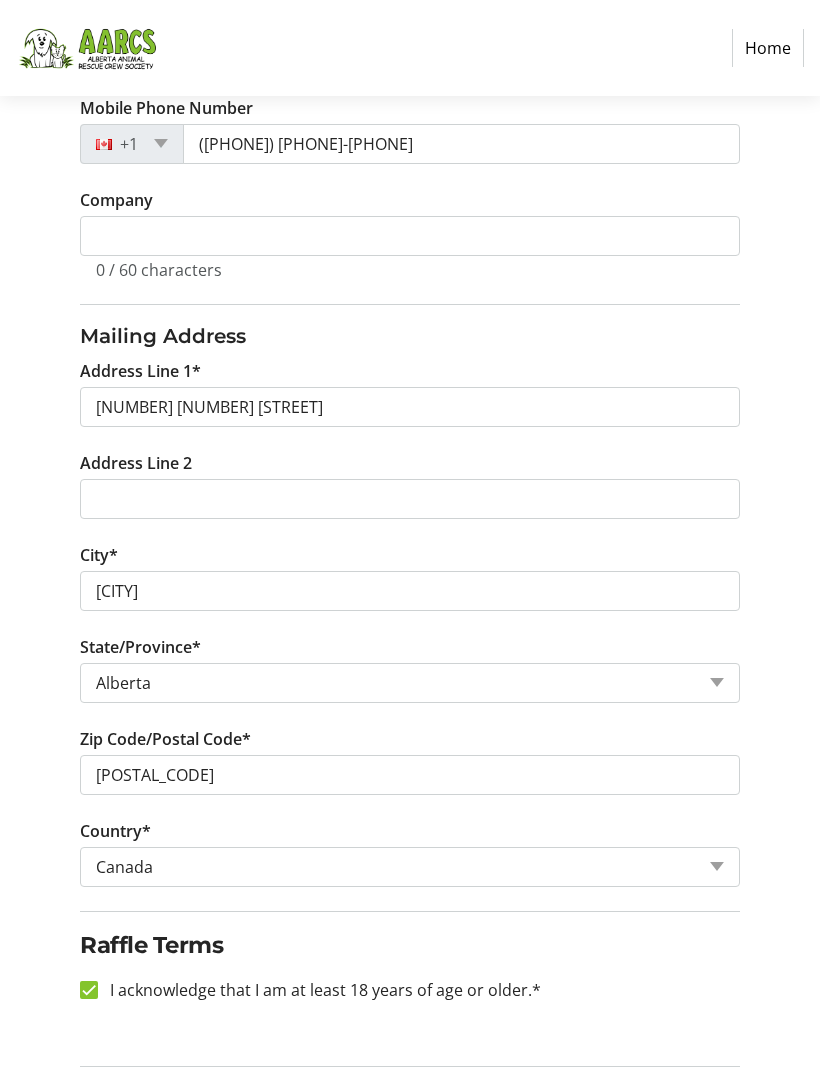 click on "Continue" 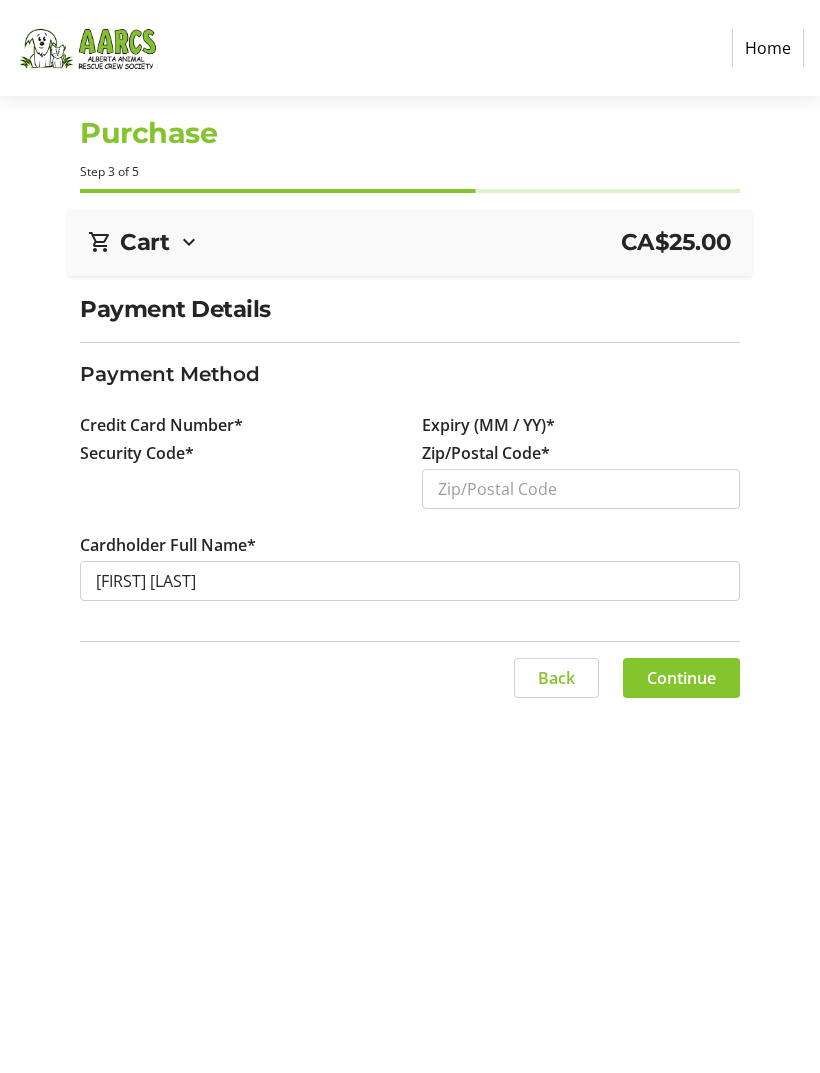 scroll, scrollTop: 0, scrollLeft: 0, axis: both 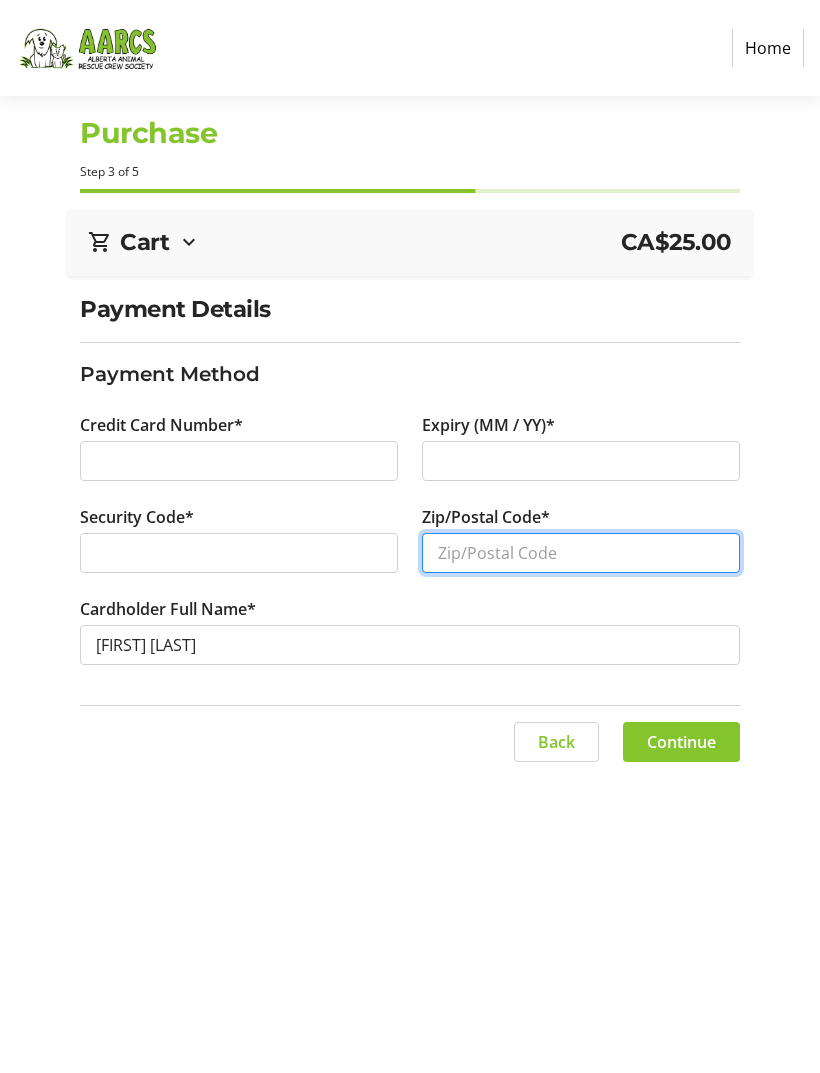 click on "Zip/Postal Code*" at bounding box center [581, 553] 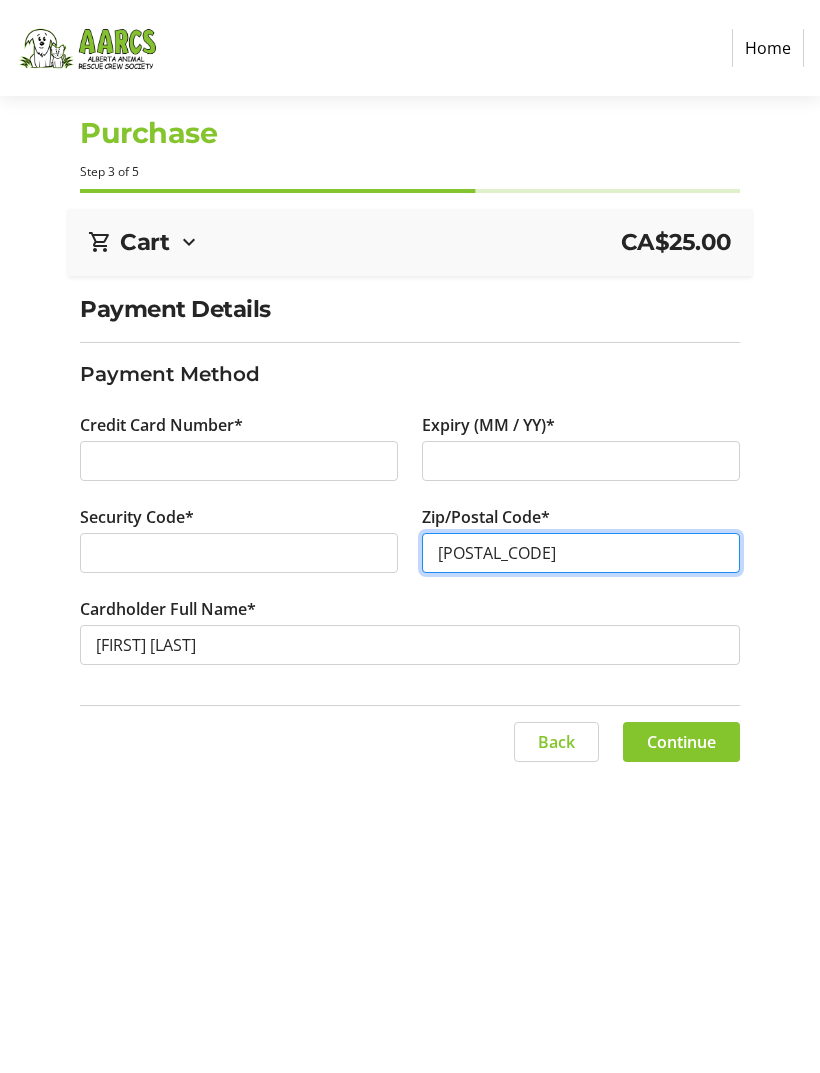 type on "[POSTAL_CODE]" 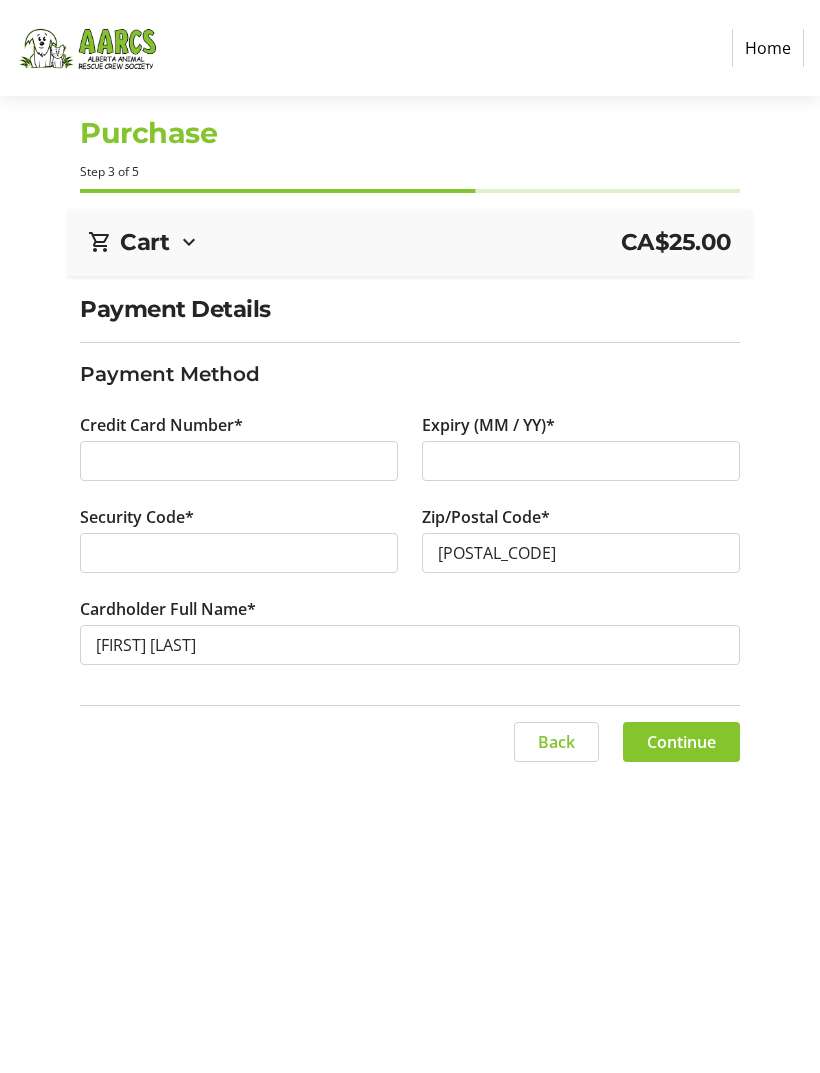 click on "Continue" 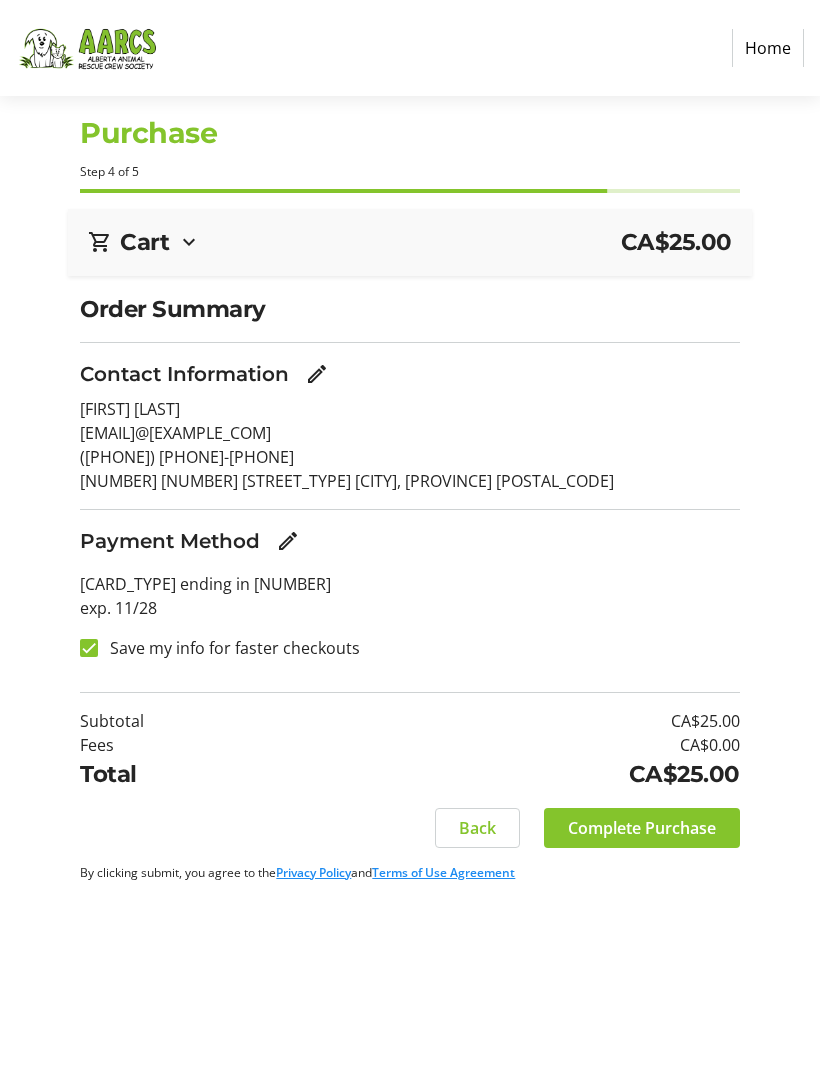 click on "Complete Purchase" 